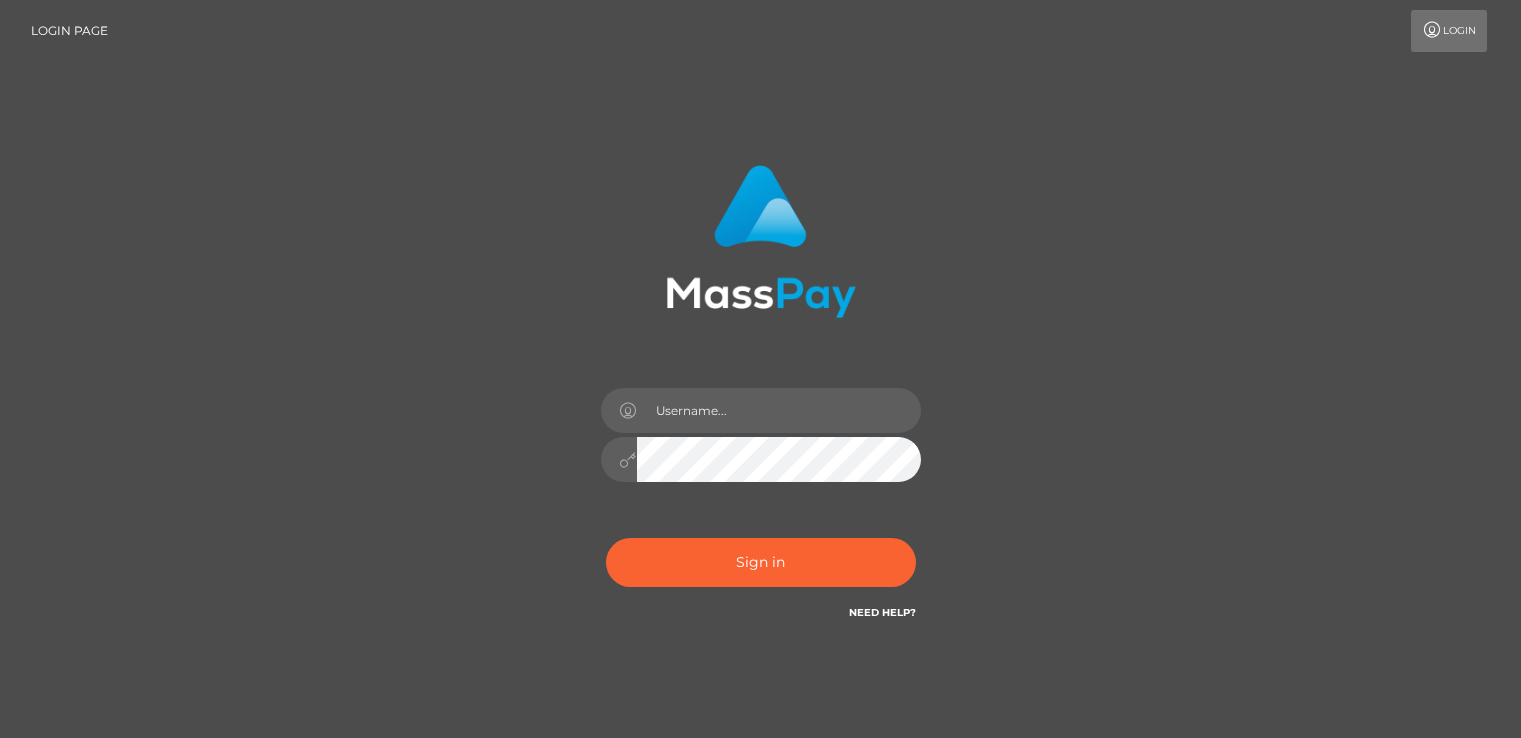 scroll, scrollTop: 0, scrollLeft: 0, axis: both 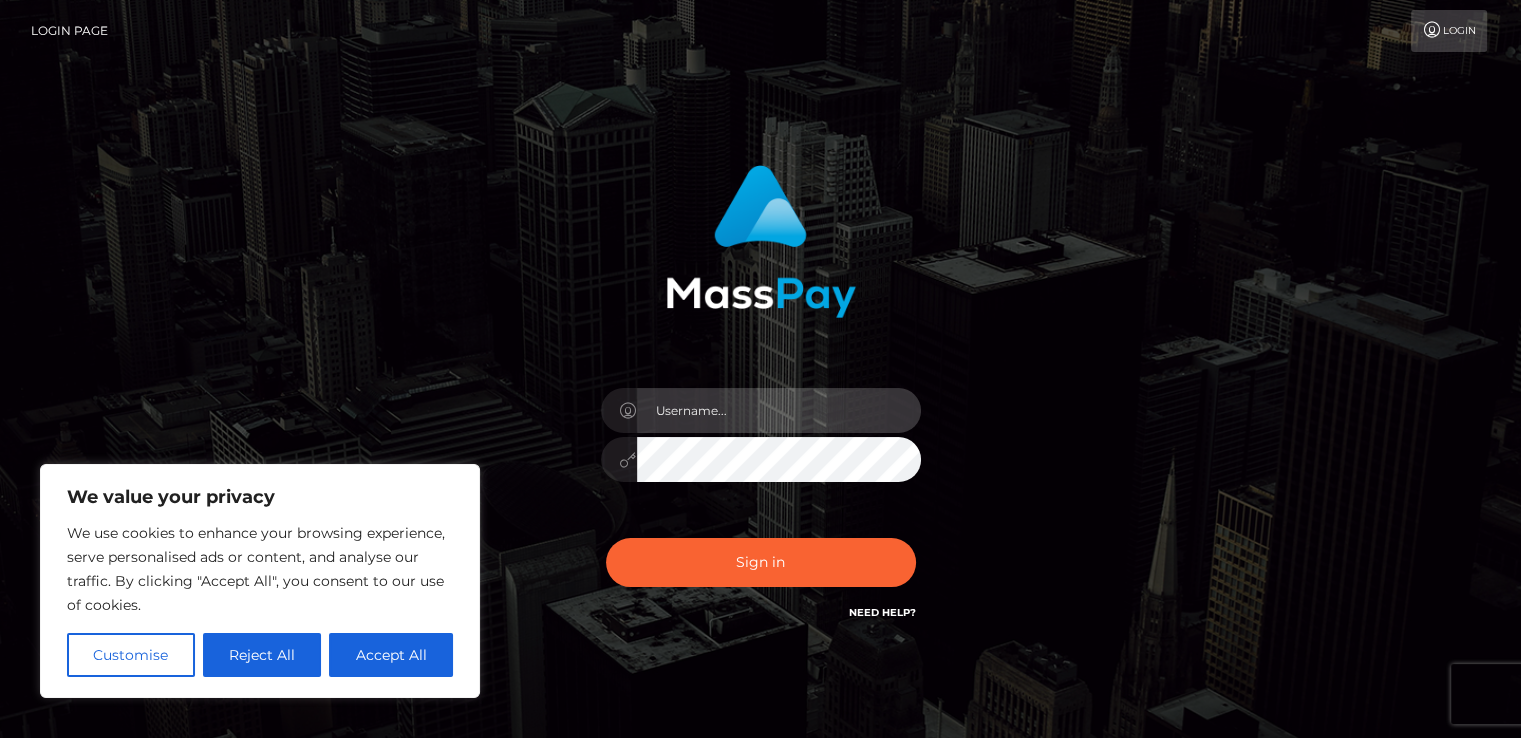 click at bounding box center [779, 410] 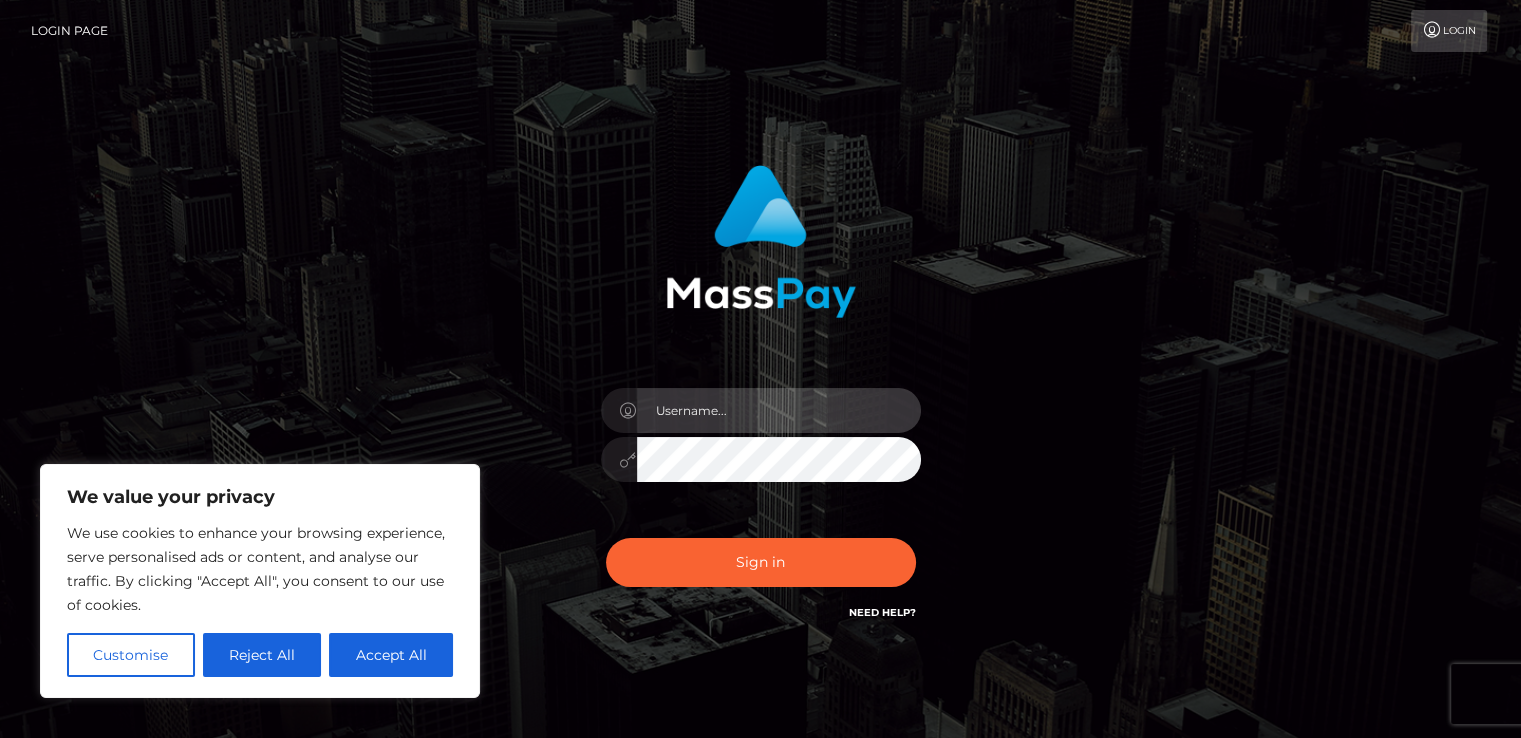 type on "[USERNAME]@example.com" 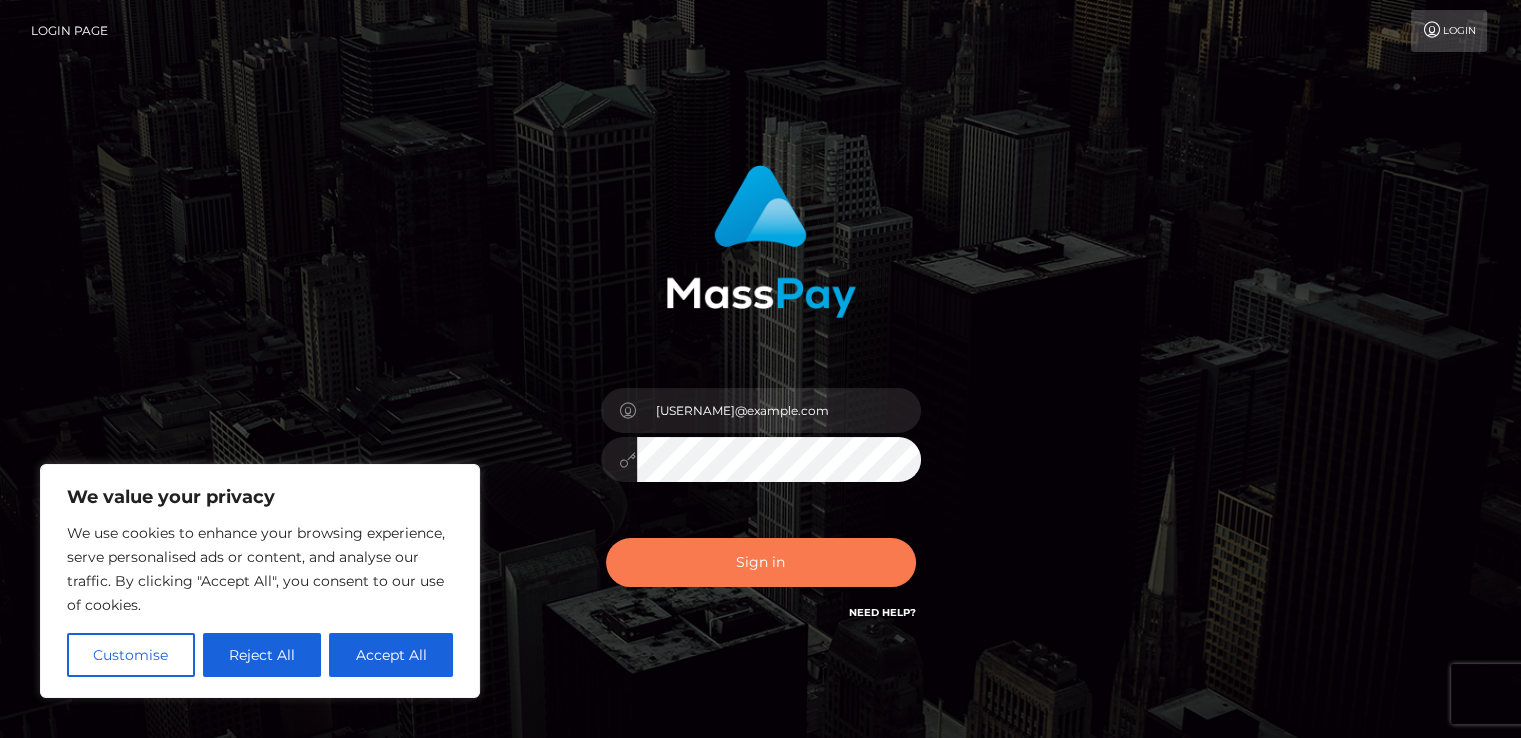 click on "Sign in" at bounding box center (761, 562) 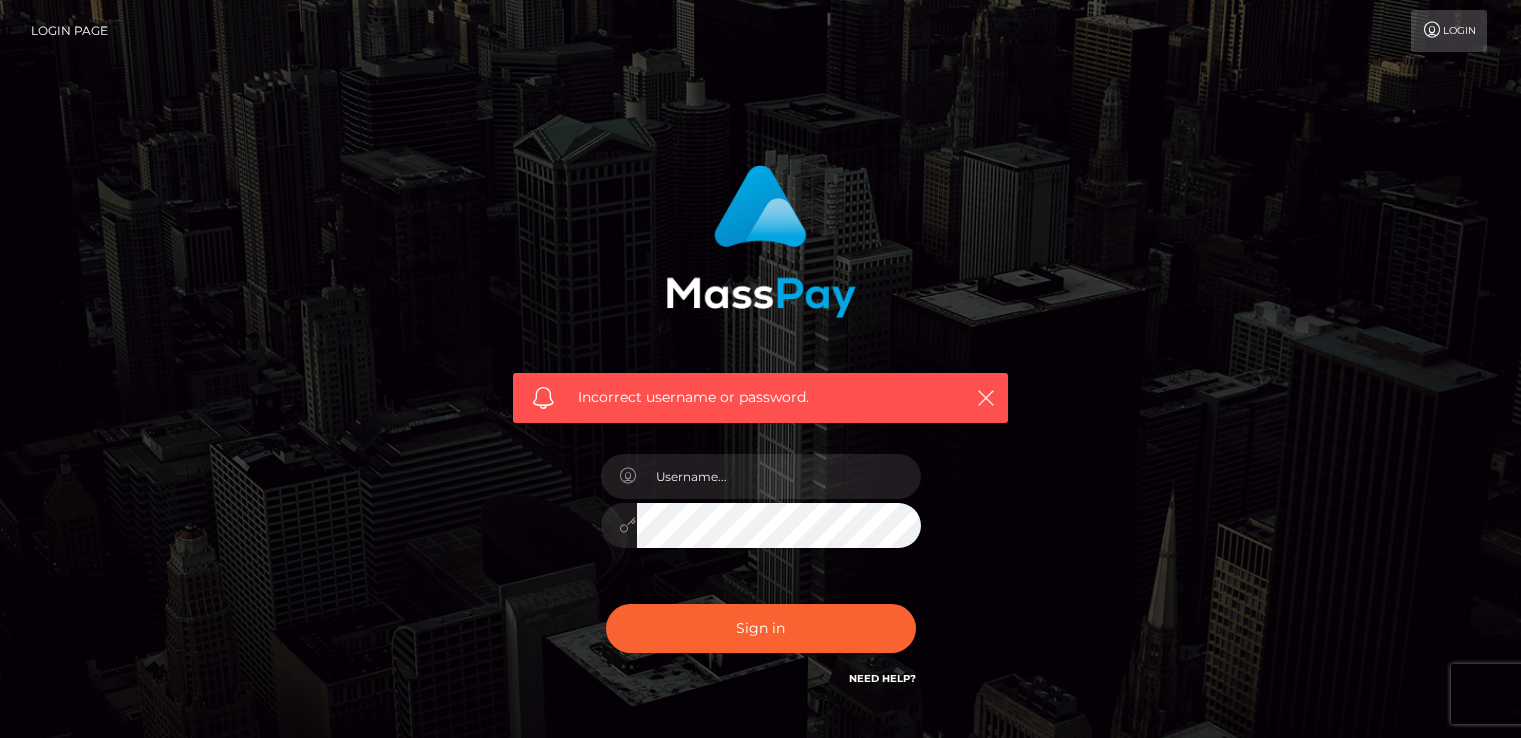 scroll, scrollTop: 0, scrollLeft: 0, axis: both 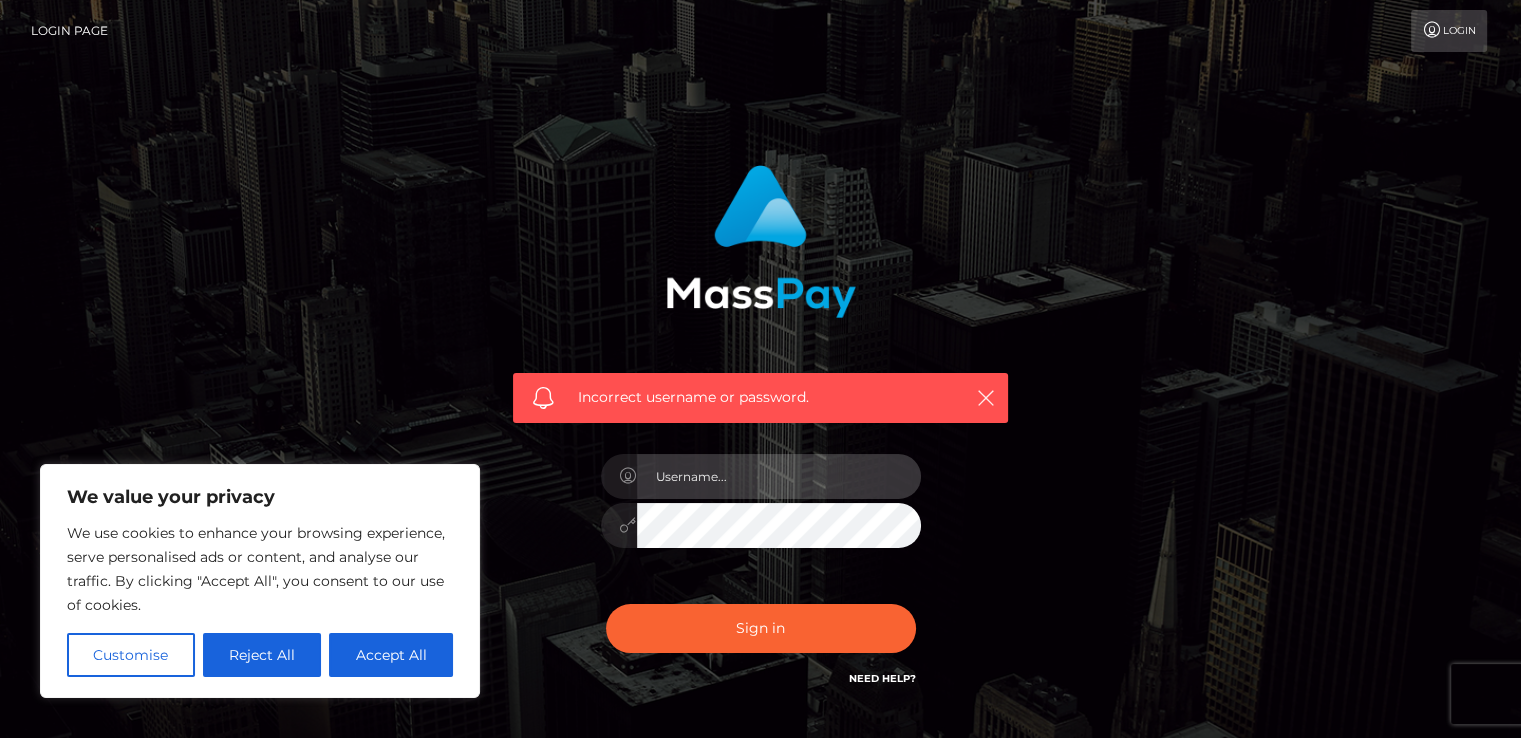 click at bounding box center (779, 476) 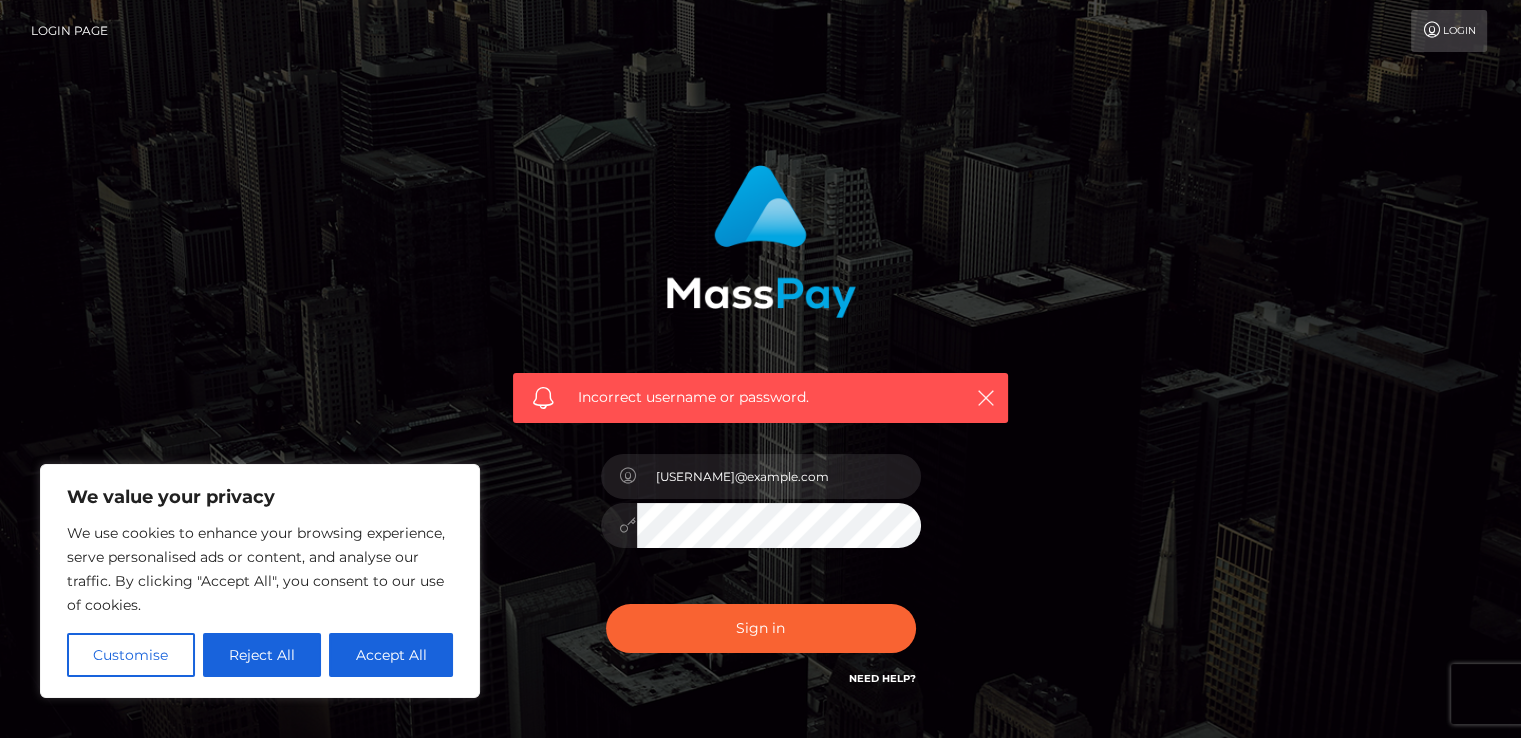 click on "Sign in" at bounding box center [761, 628] 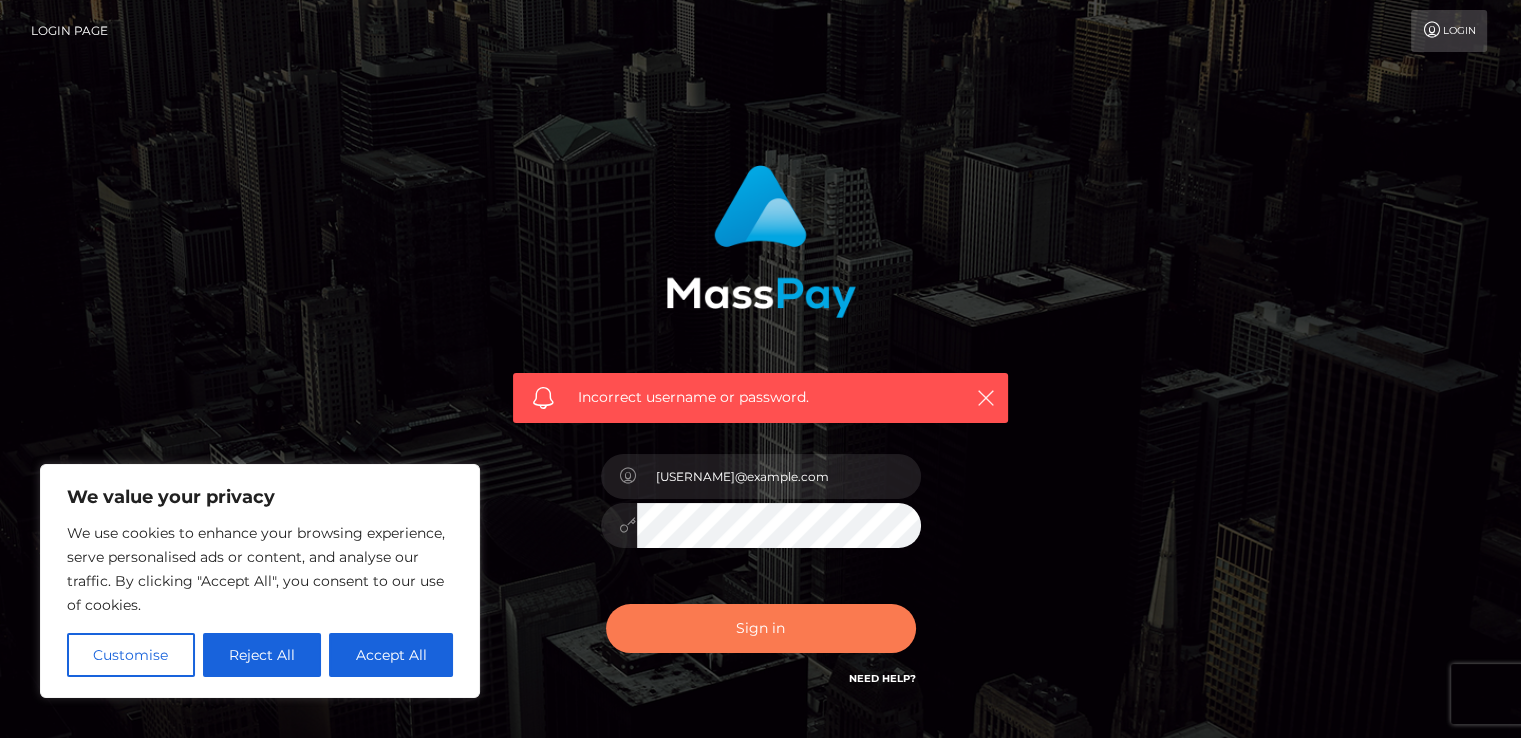 click on "Sign in" at bounding box center [761, 628] 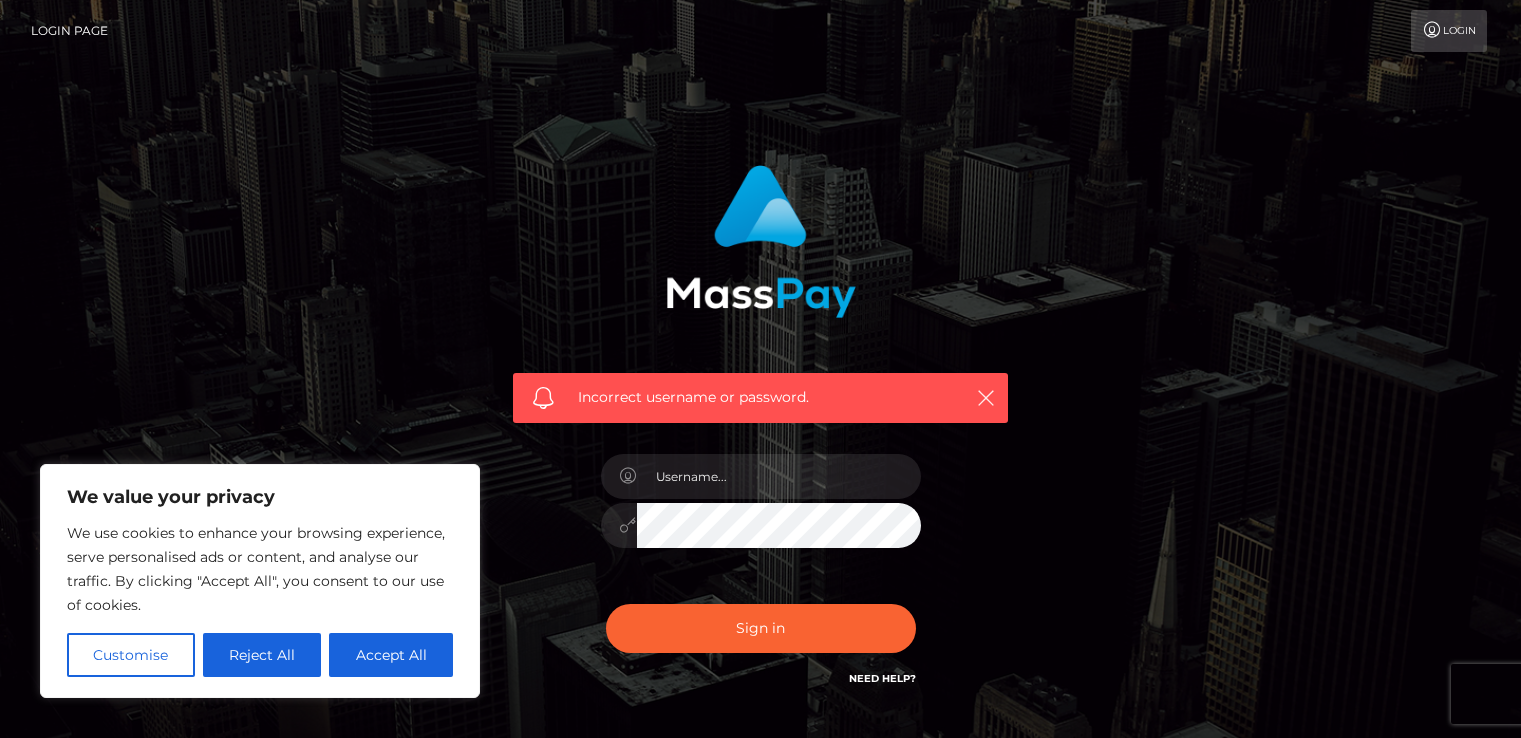 scroll, scrollTop: 0, scrollLeft: 0, axis: both 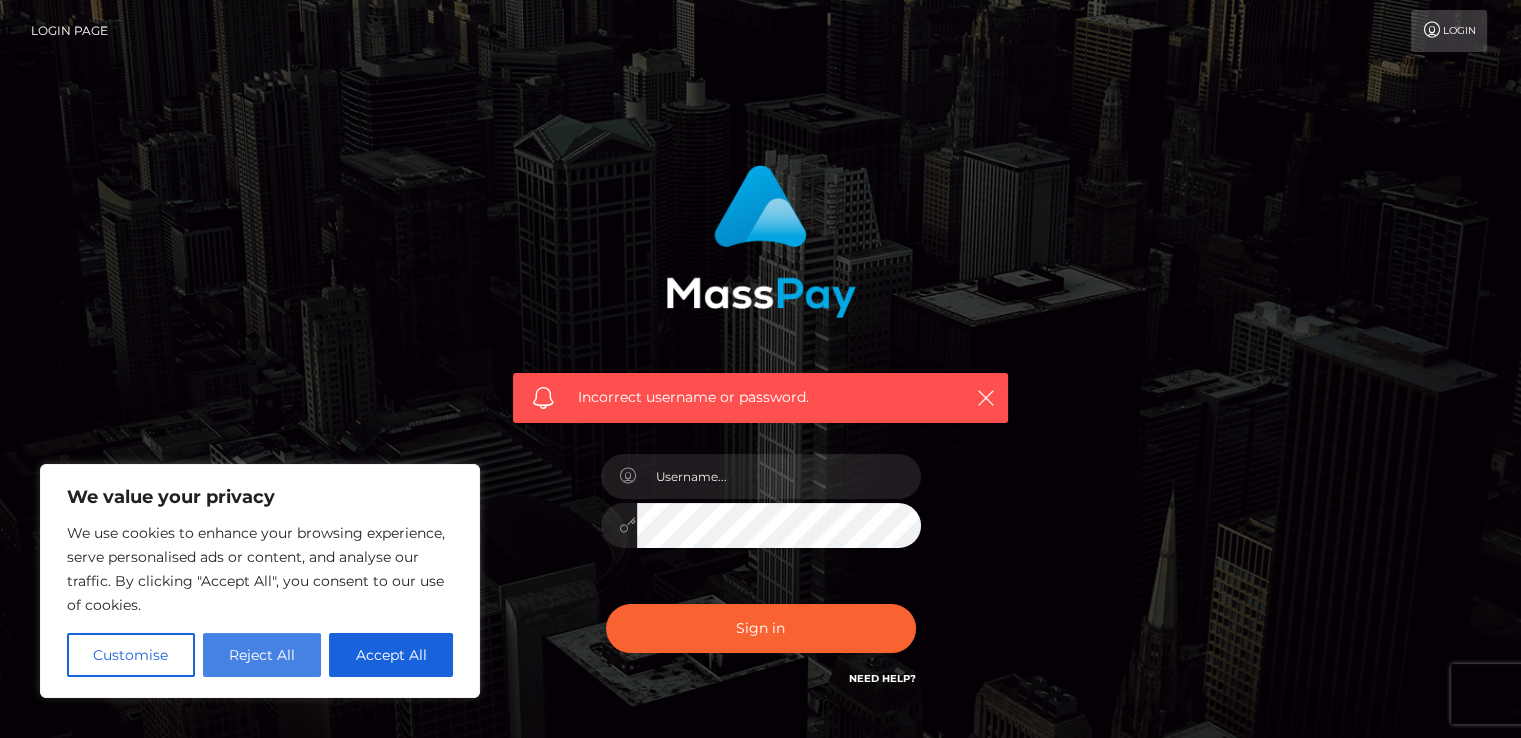 click on "Reject All" at bounding box center [262, 655] 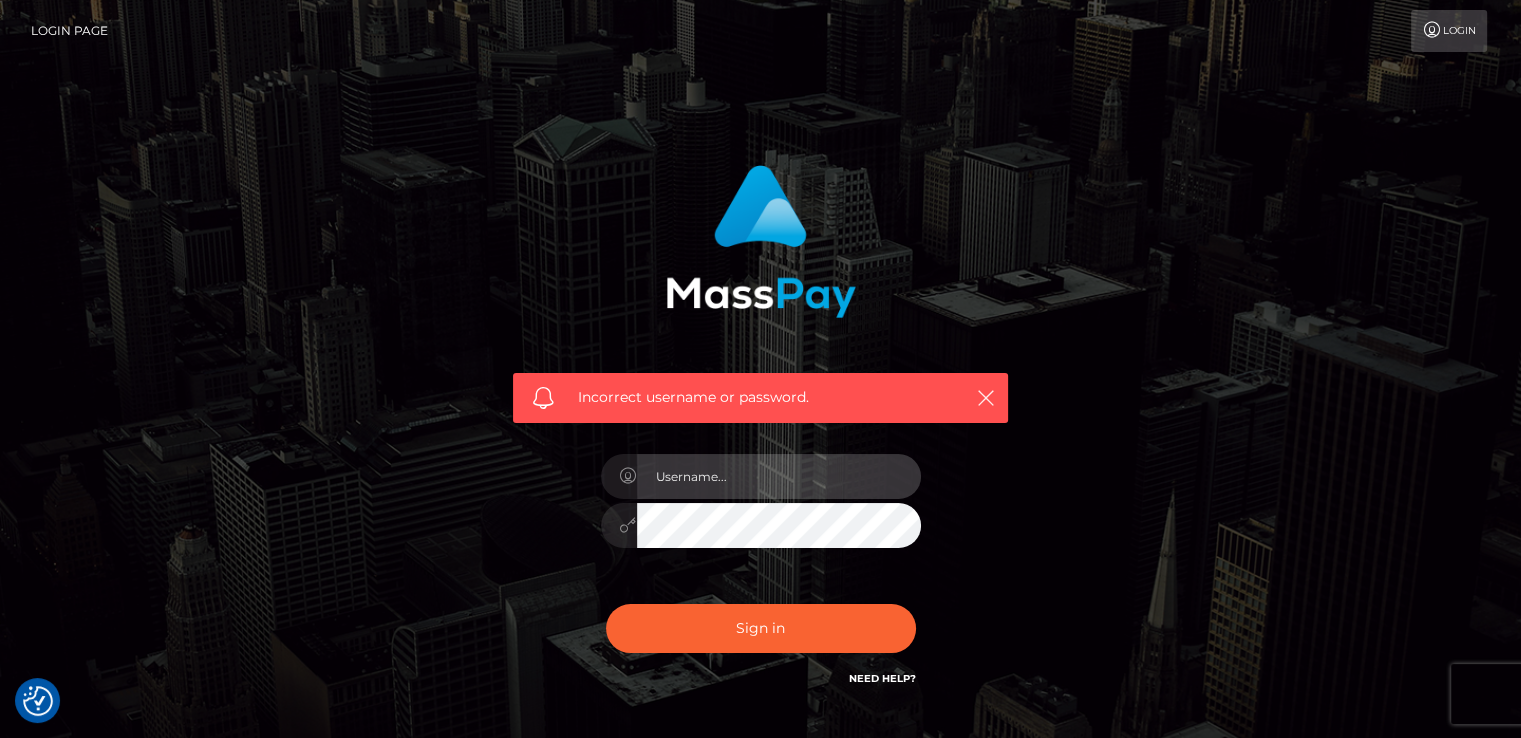 click at bounding box center (779, 476) 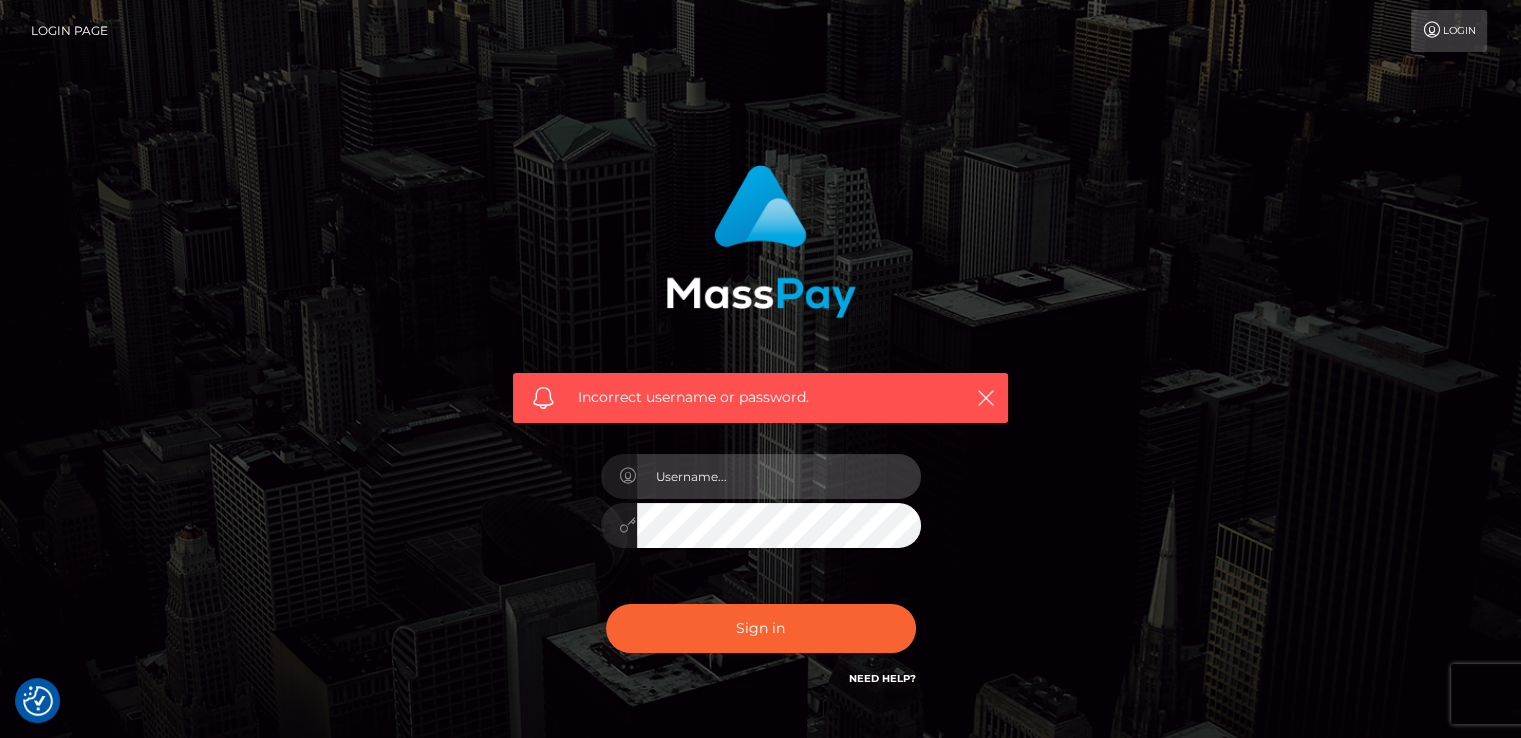 type on "[USERNAME]@example.com" 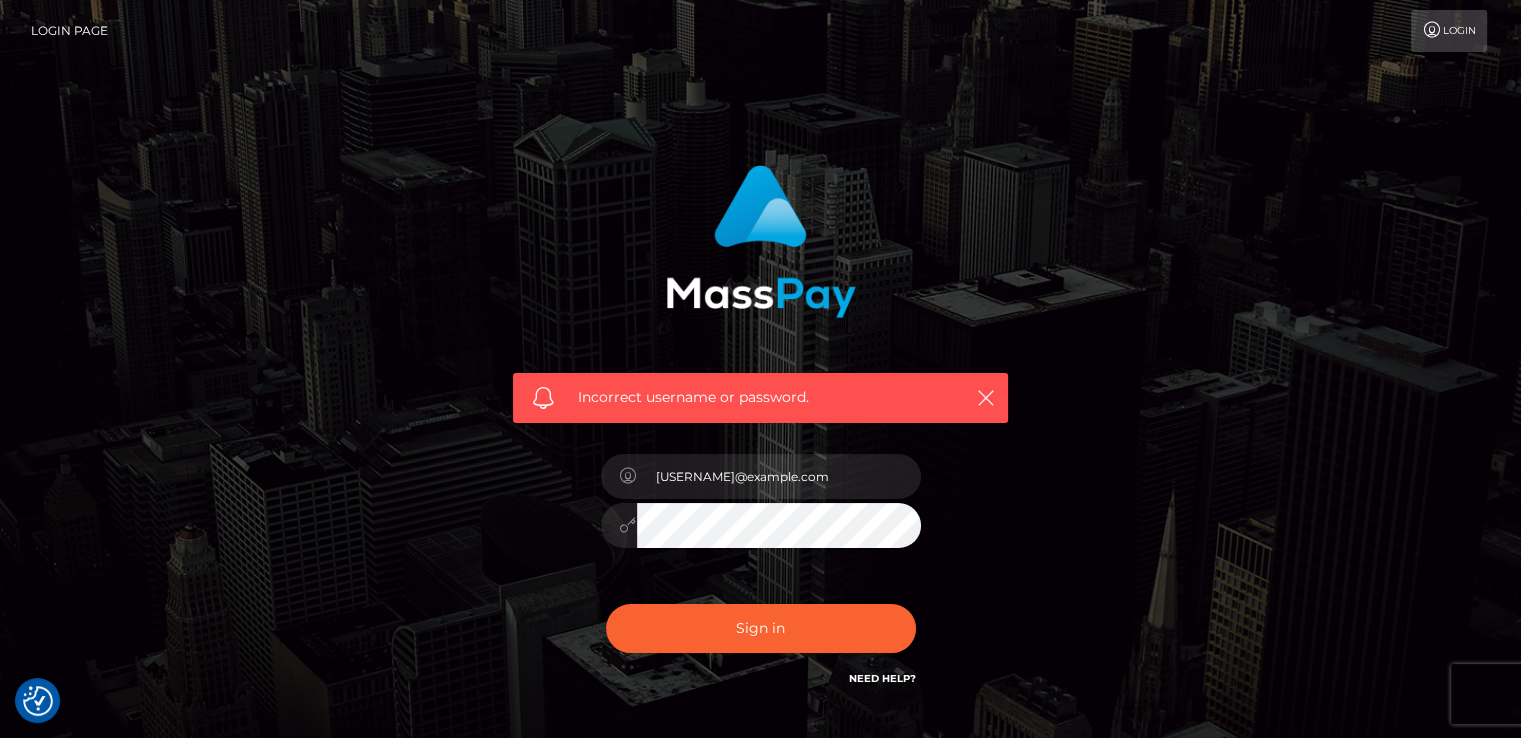 click on "Login" at bounding box center [1449, 31] 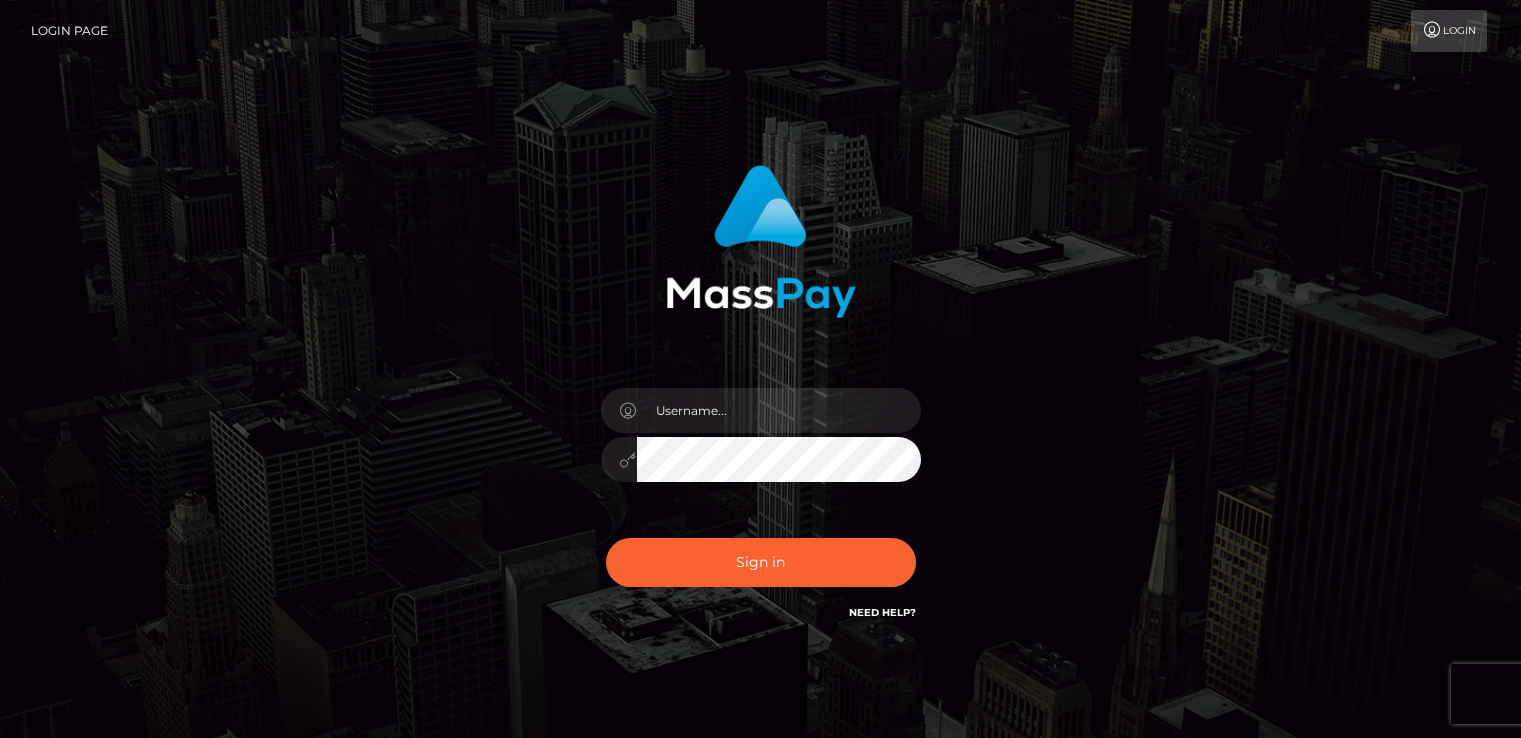 scroll, scrollTop: 0, scrollLeft: 0, axis: both 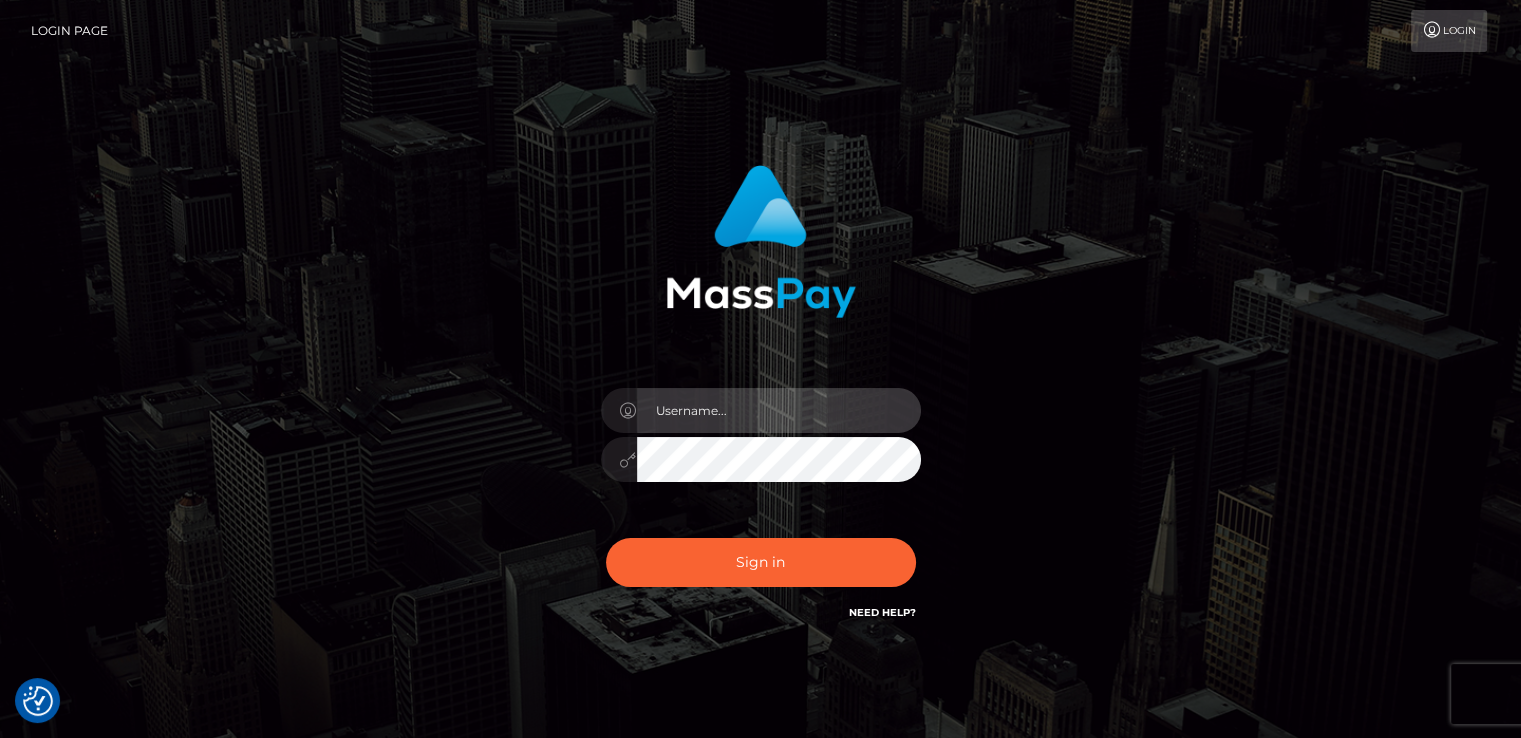click at bounding box center [779, 410] 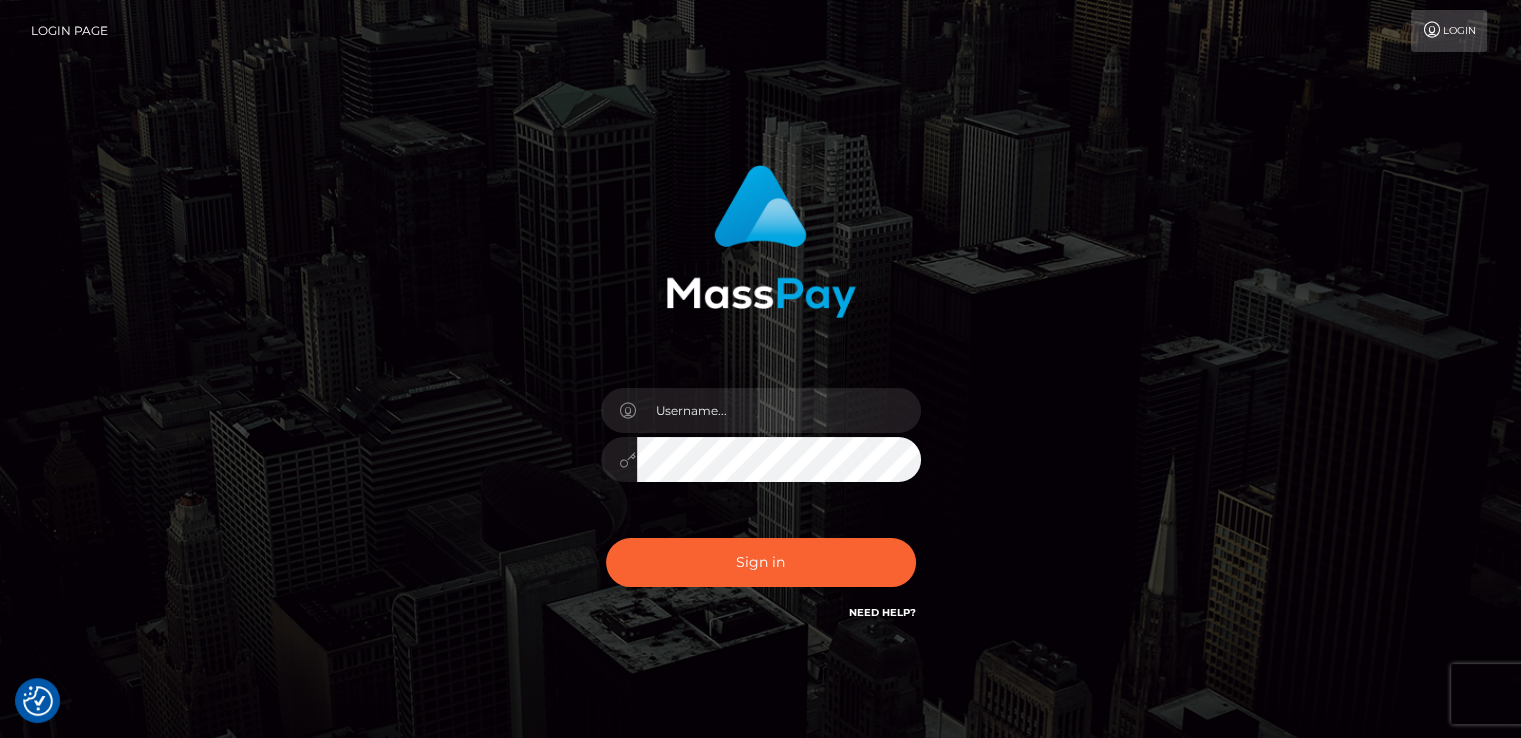 click on "Need
Help?" at bounding box center (882, 612) 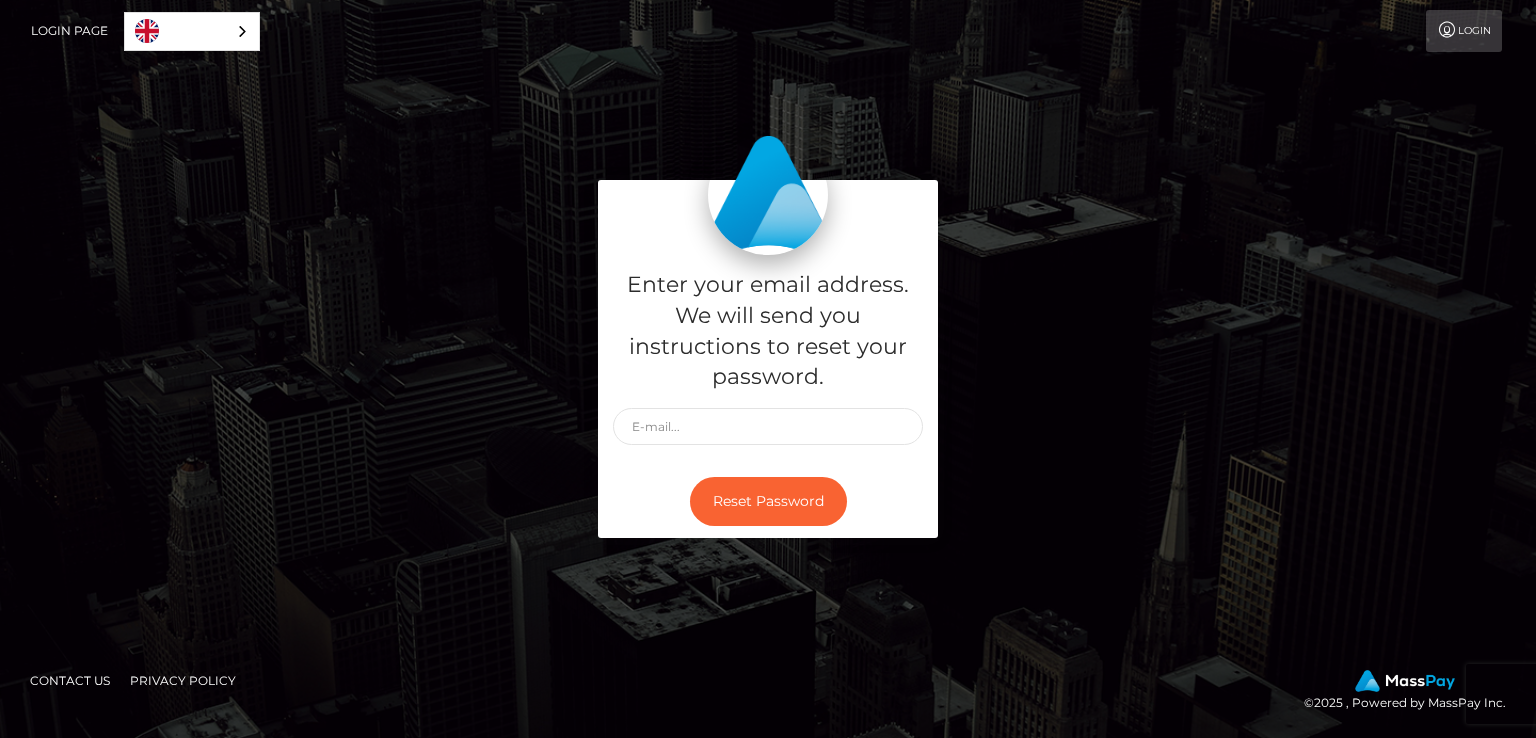 scroll, scrollTop: 0, scrollLeft: 0, axis: both 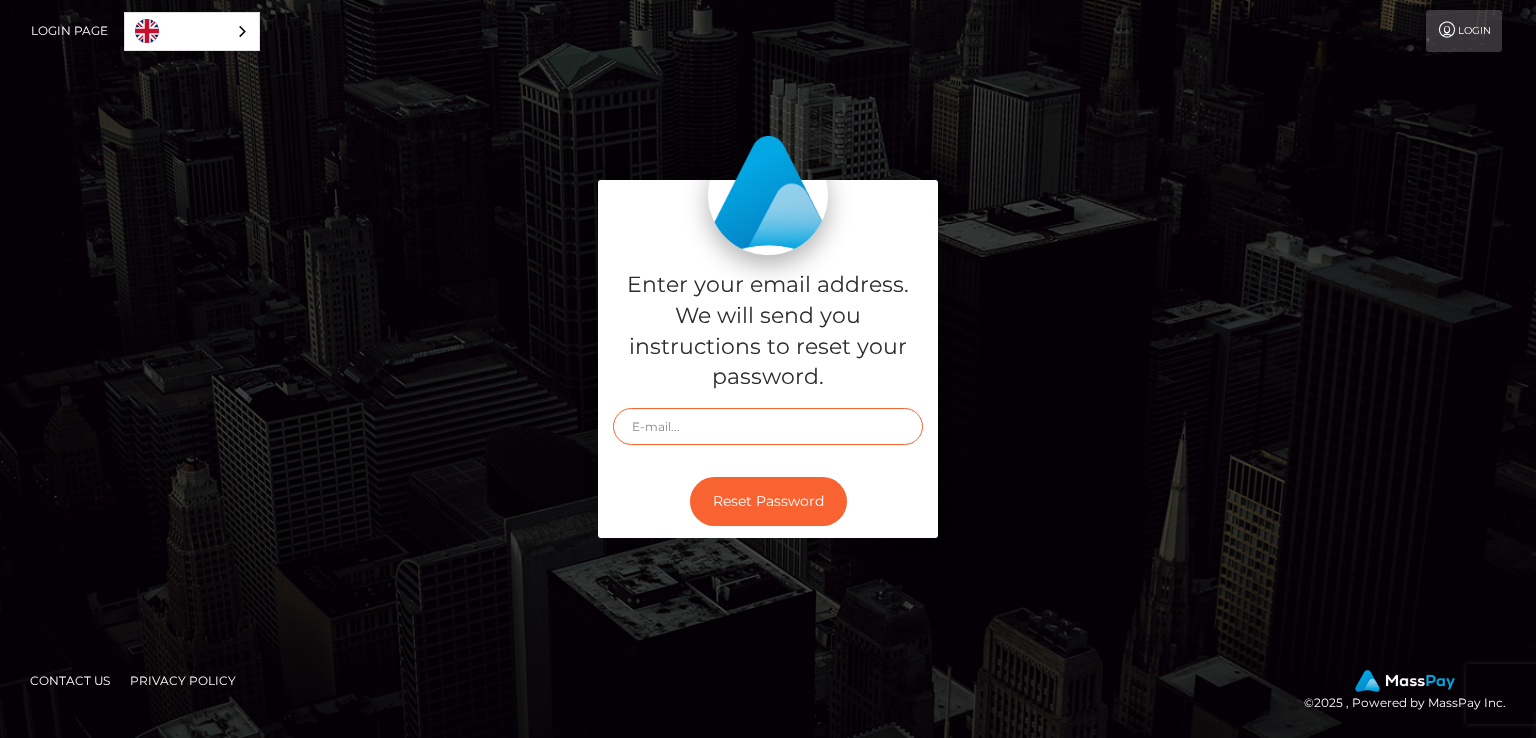 click at bounding box center [768, 426] 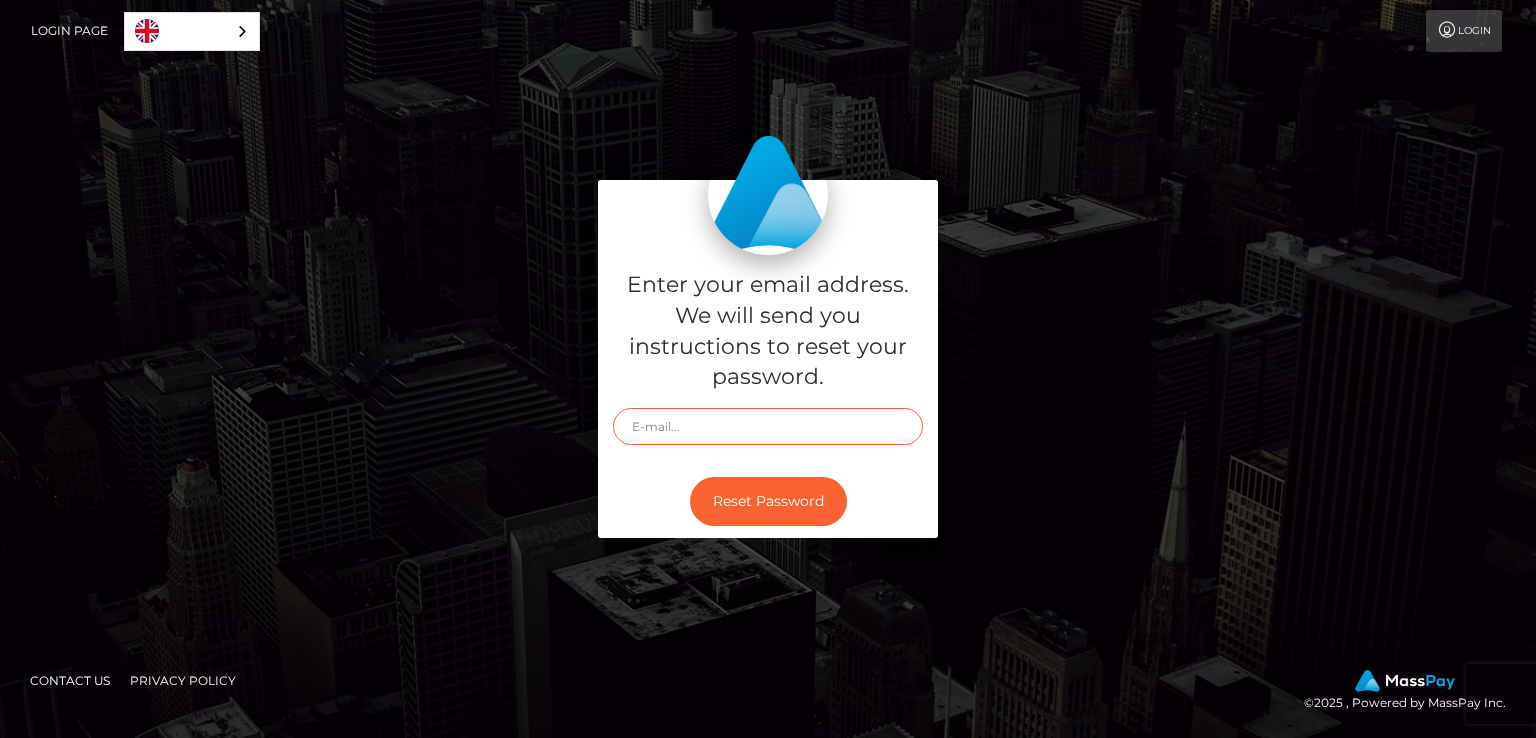 type on "zeebeefeet@gmail.com" 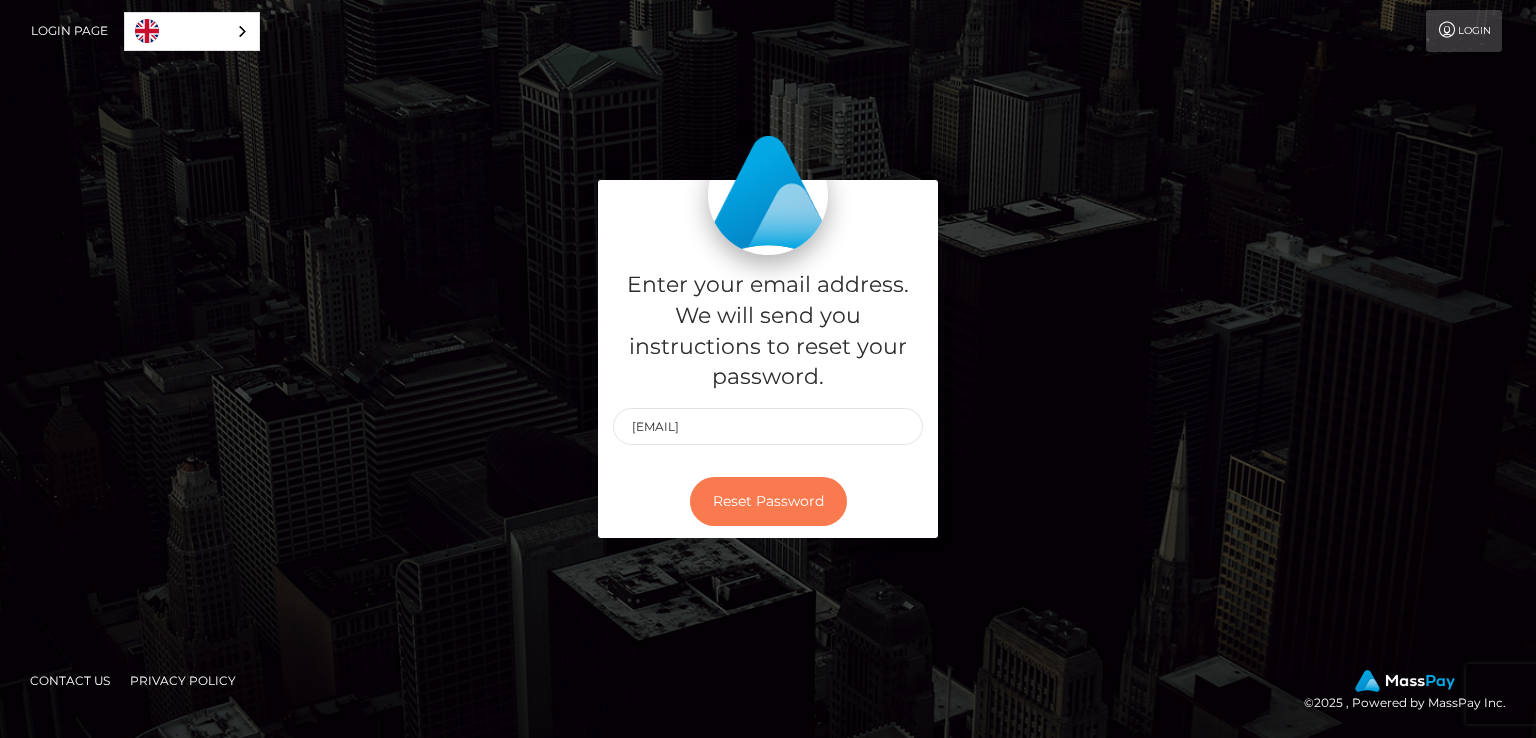 click on "Reset Password" at bounding box center [768, 501] 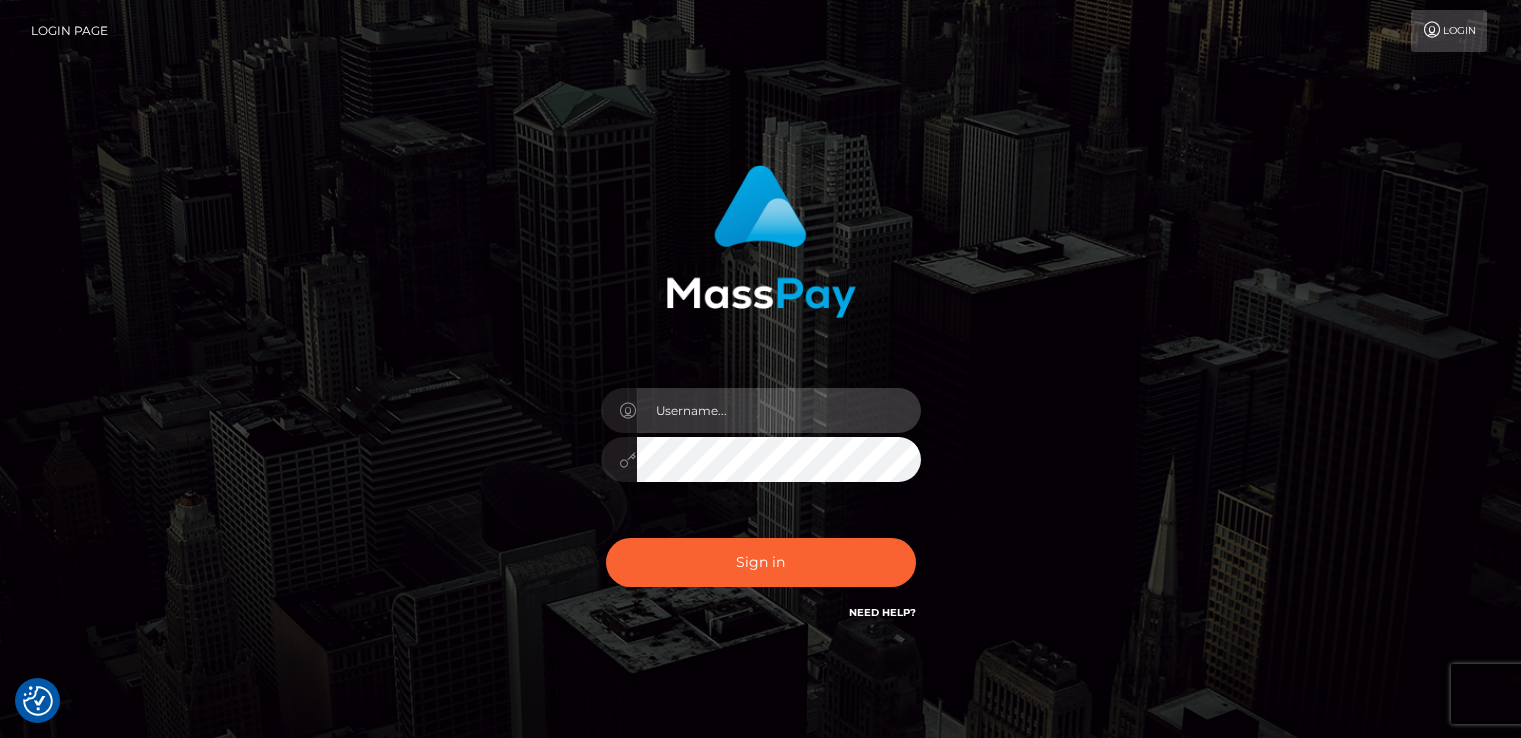 click at bounding box center [779, 410] 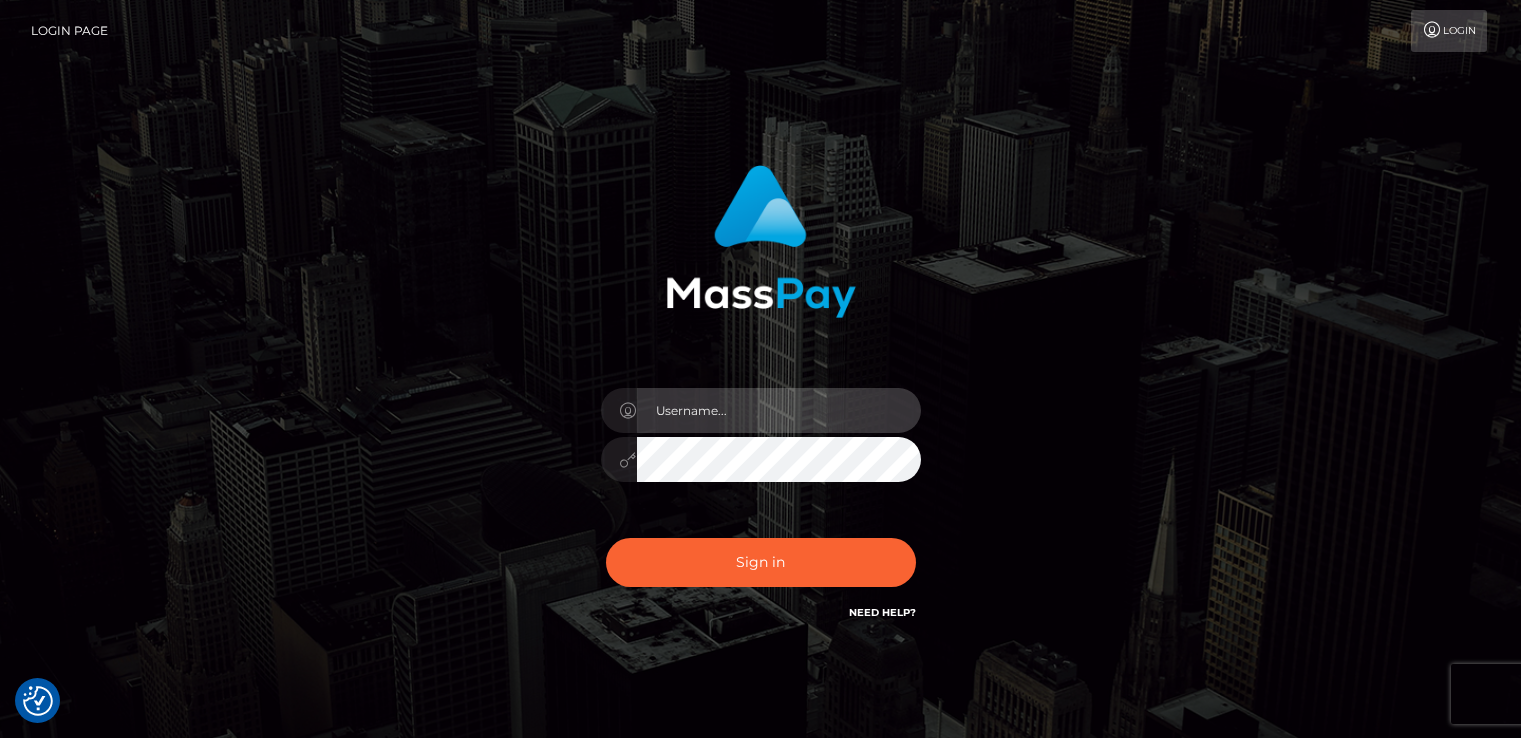 scroll, scrollTop: 0, scrollLeft: 0, axis: both 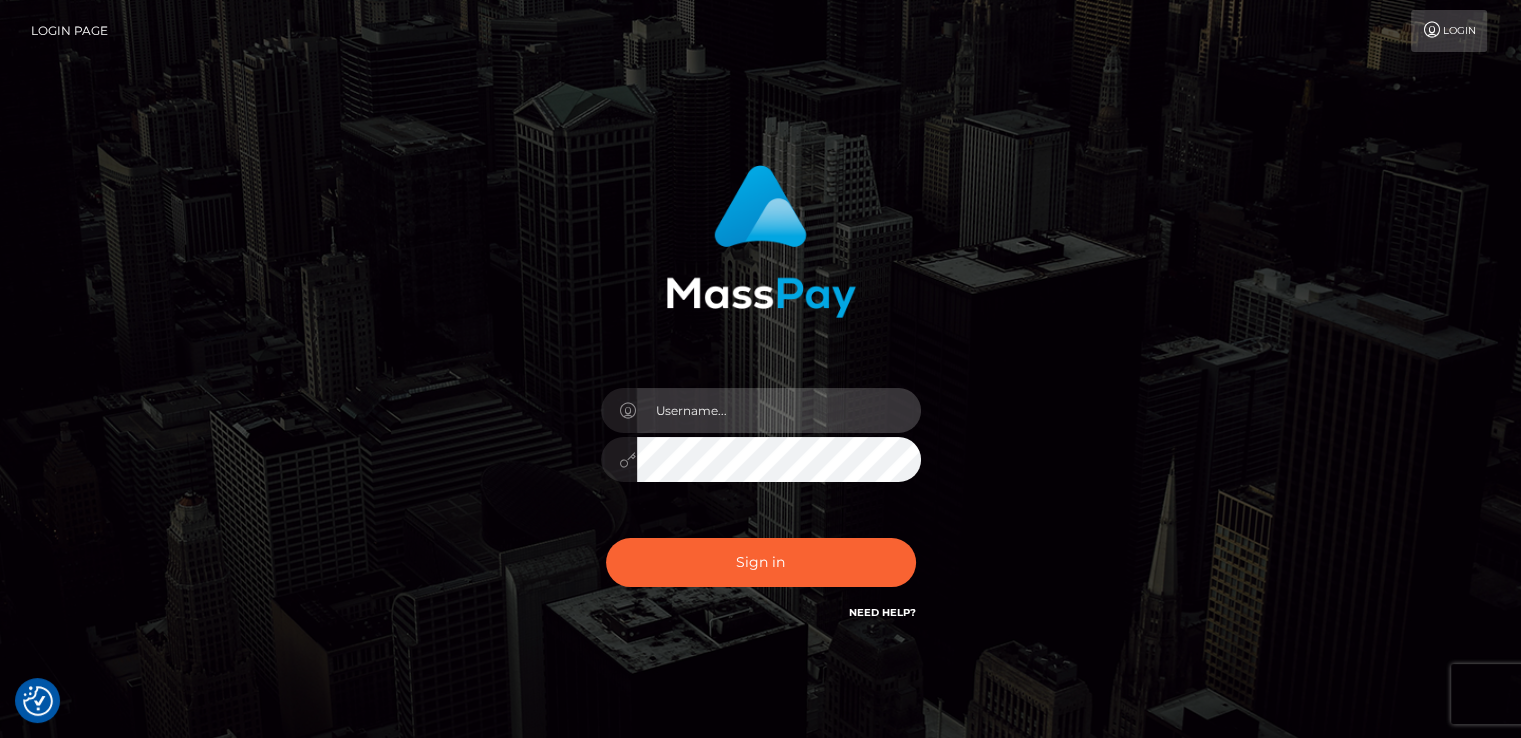 type on "zeebeefeet@gmail.com" 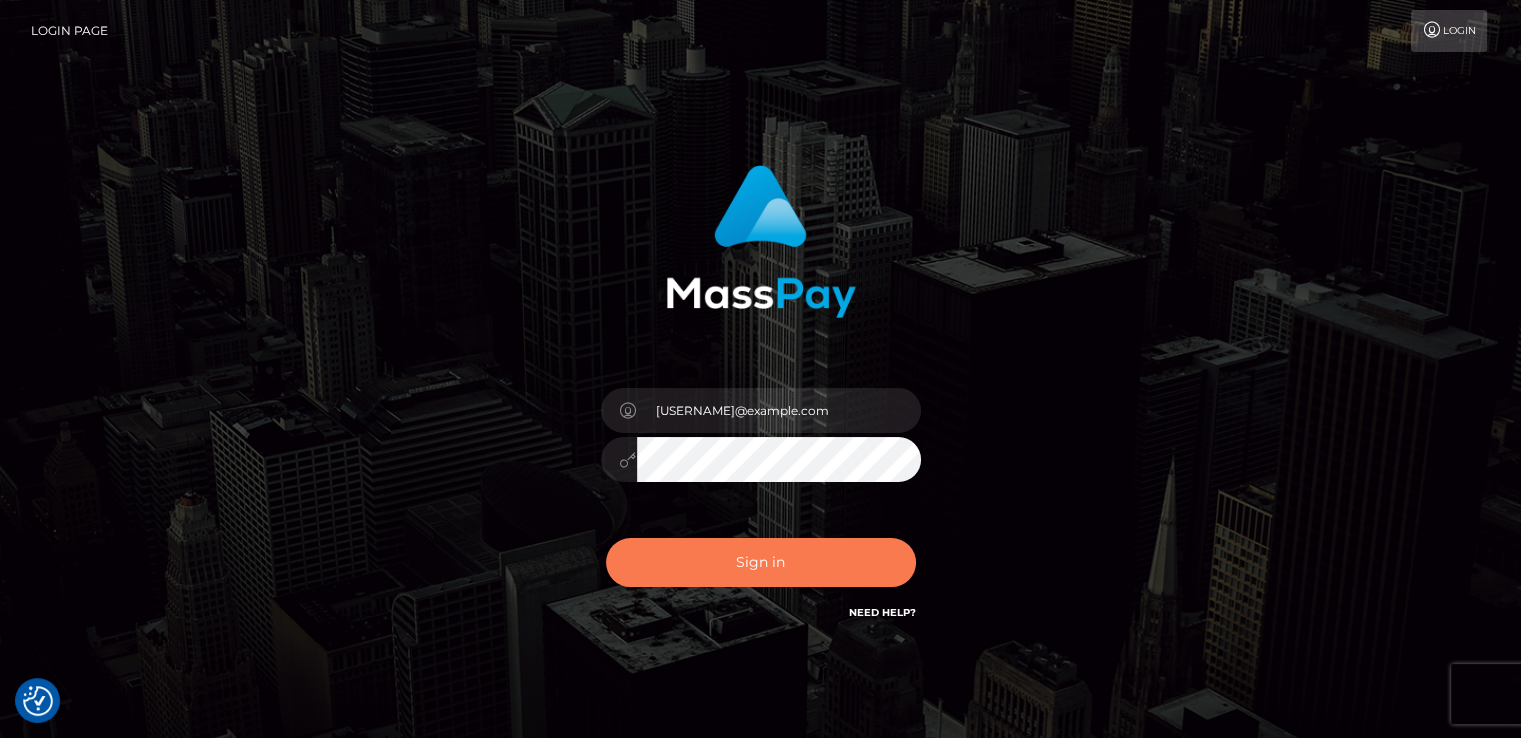 click on "Sign in" at bounding box center (761, 562) 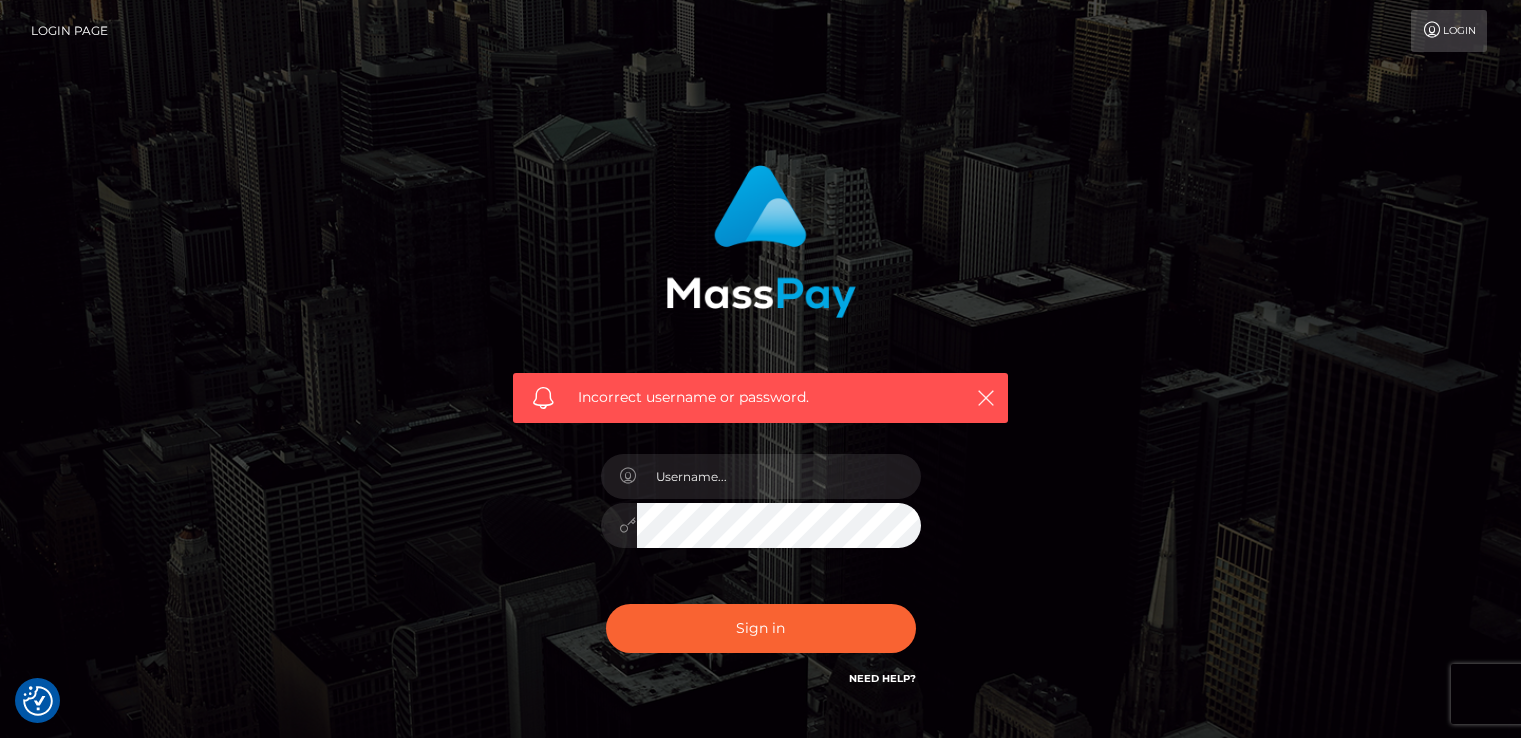 scroll, scrollTop: 0, scrollLeft: 0, axis: both 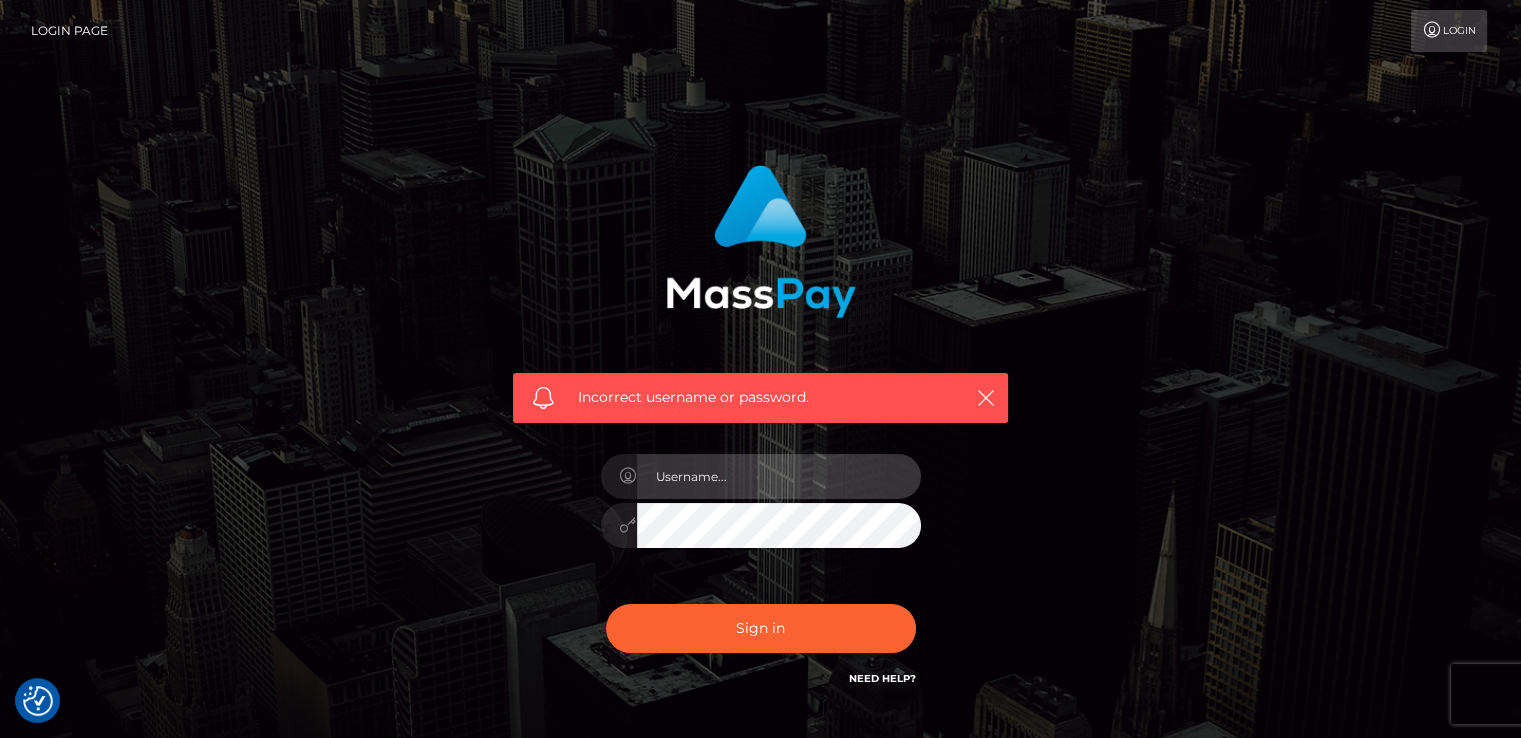 click at bounding box center (779, 476) 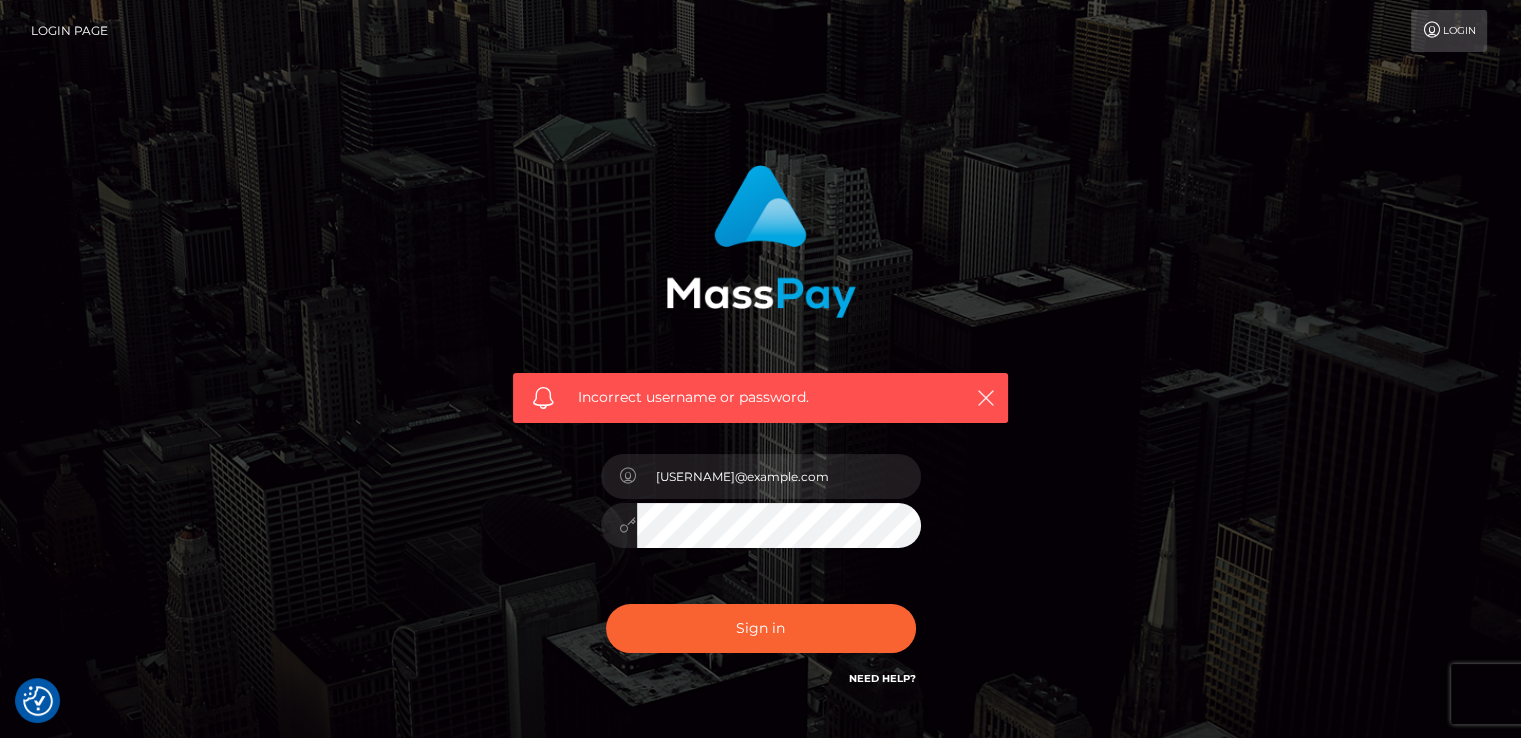 click on "Sign in" at bounding box center [761, 628] 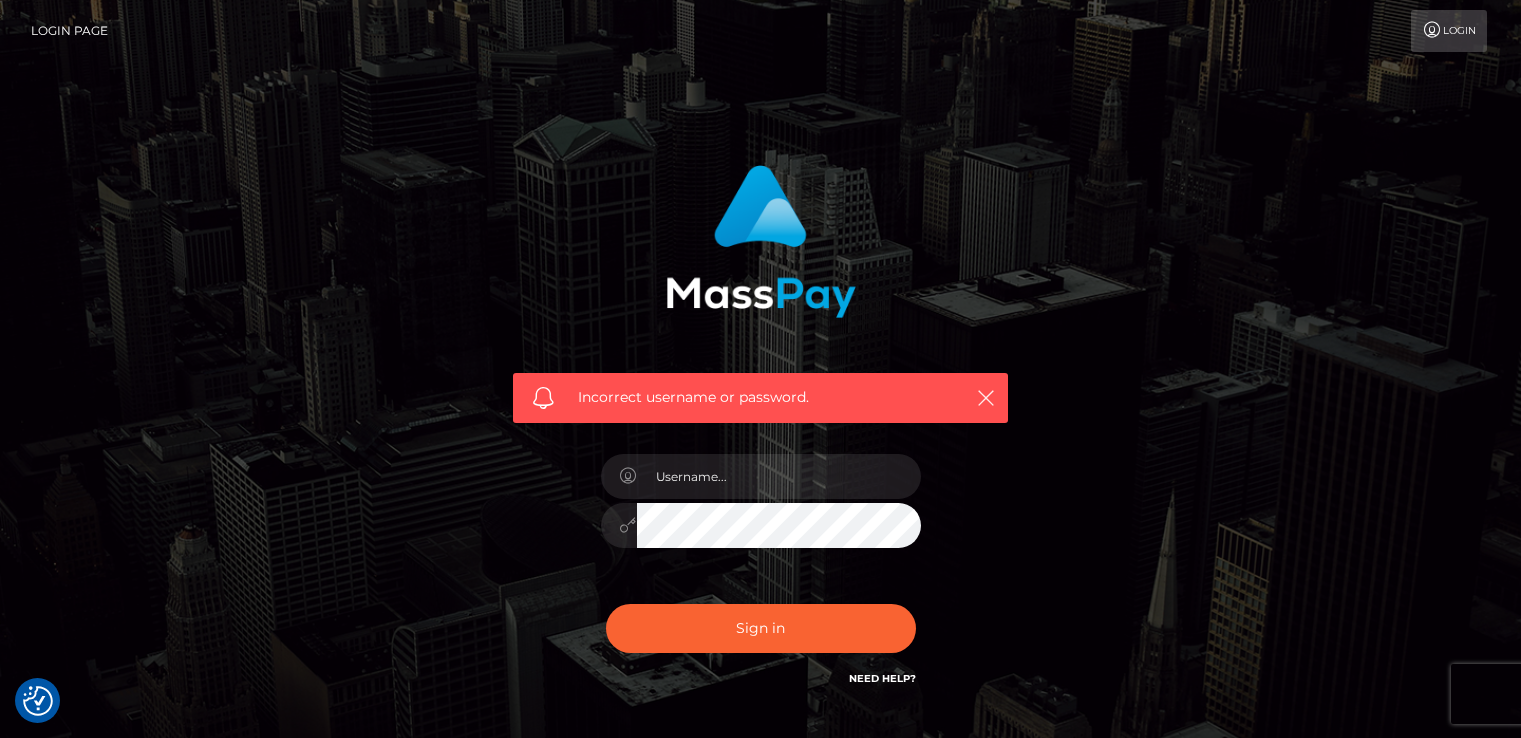 scroll, scrollTop: 0, scrollLeft: 0, axis: both 